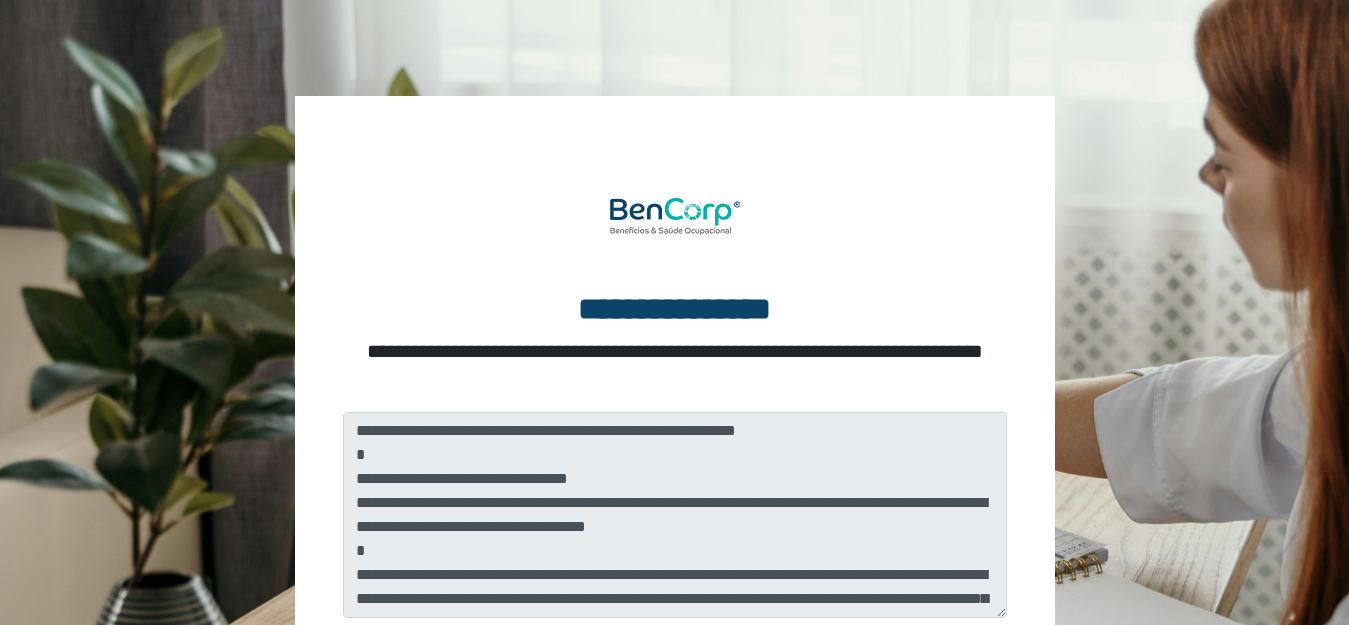 scroll, scrollTop: 0, scrollLeft: 0, axis: both 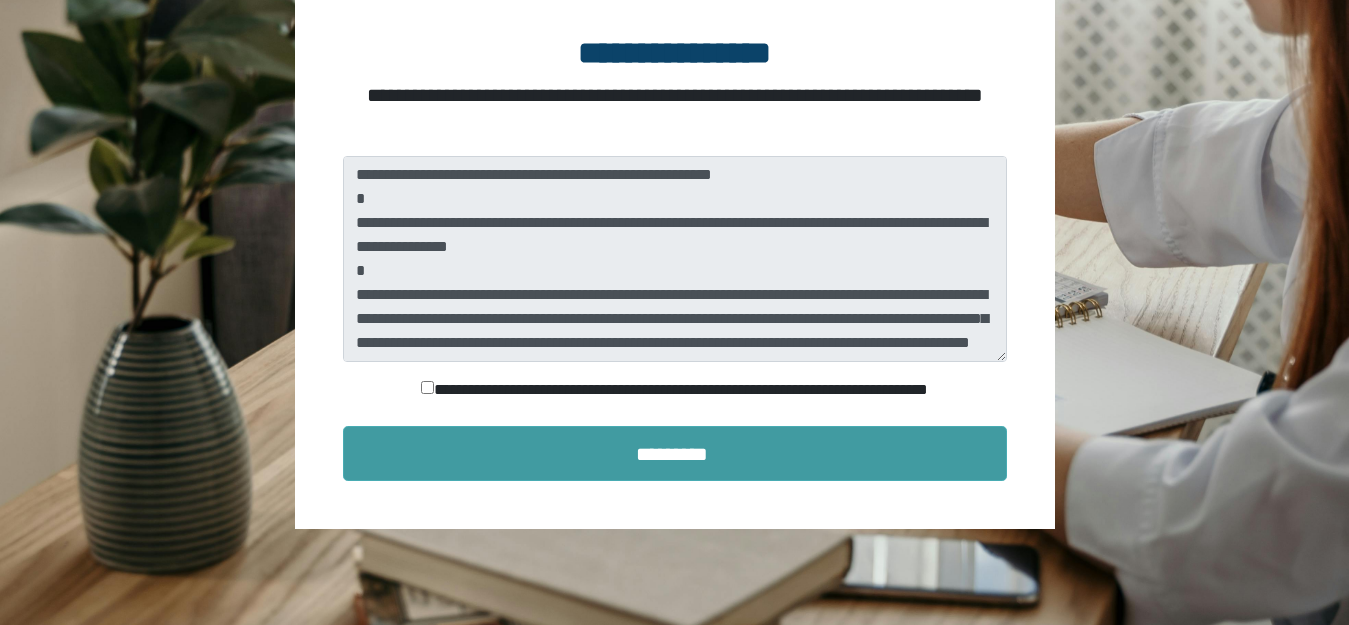 click on "*********" at bounding box center (675, 453) 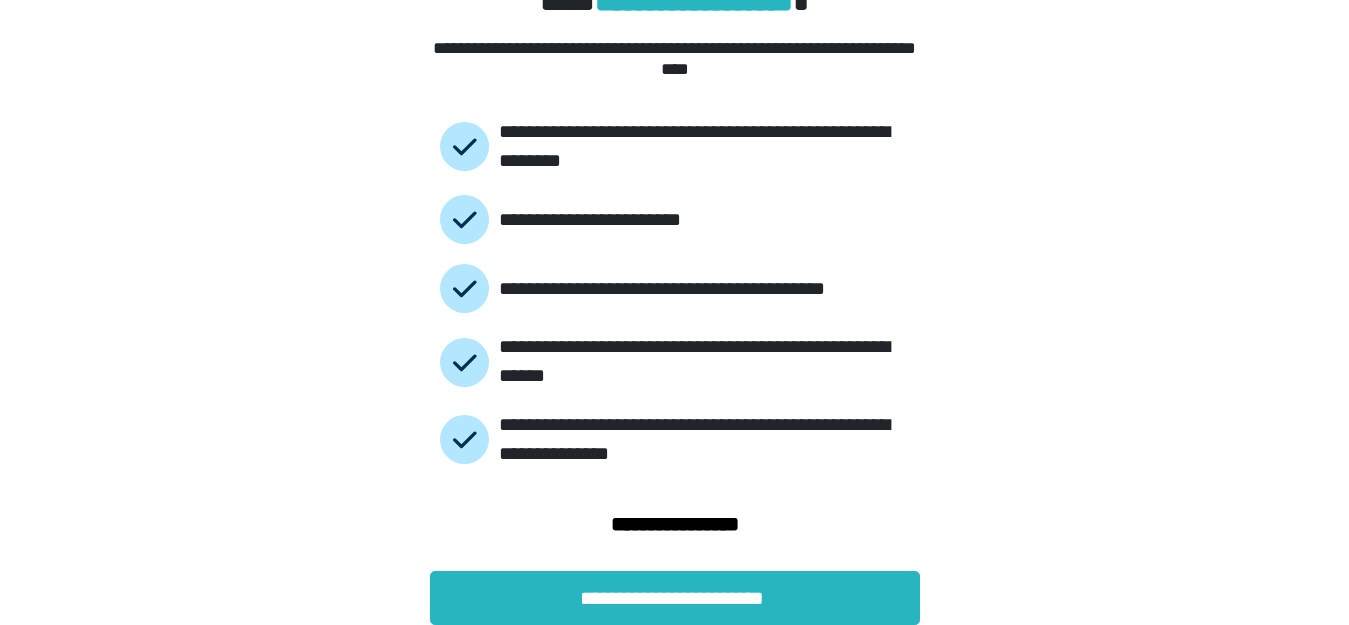 scroll, scrollTop: 117, scrollLeft: 0, axis: vertical 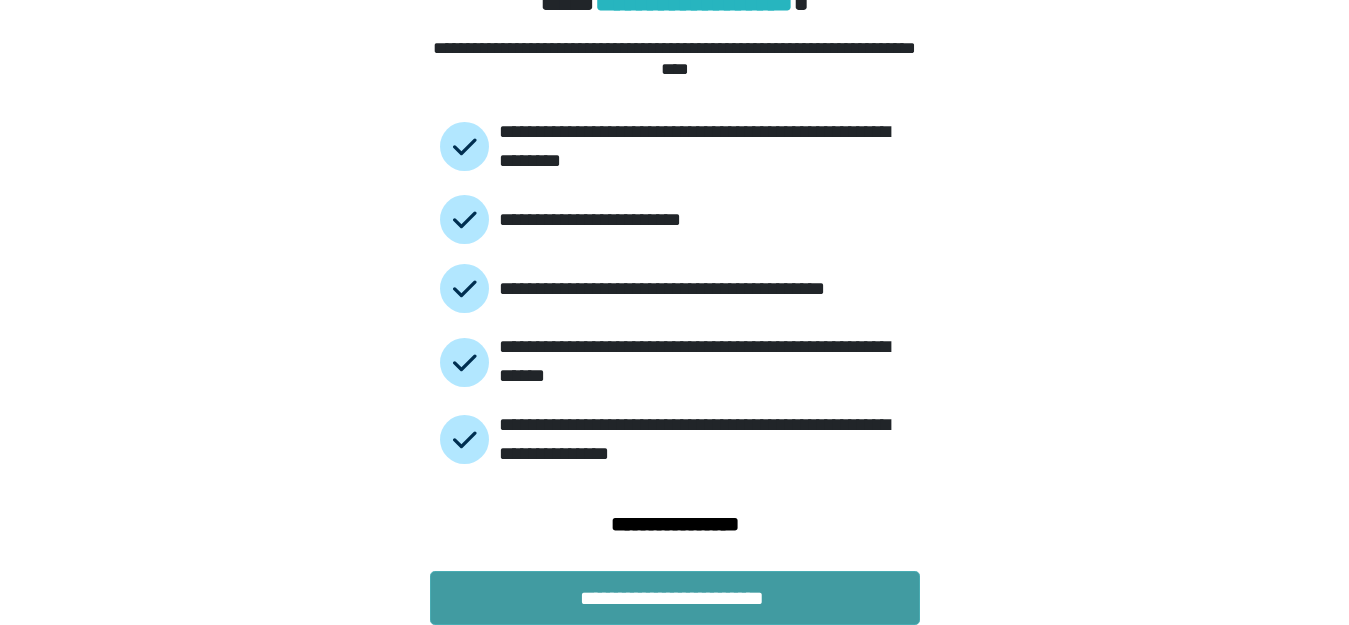 click on "**********" at bounding box center (675, 598) 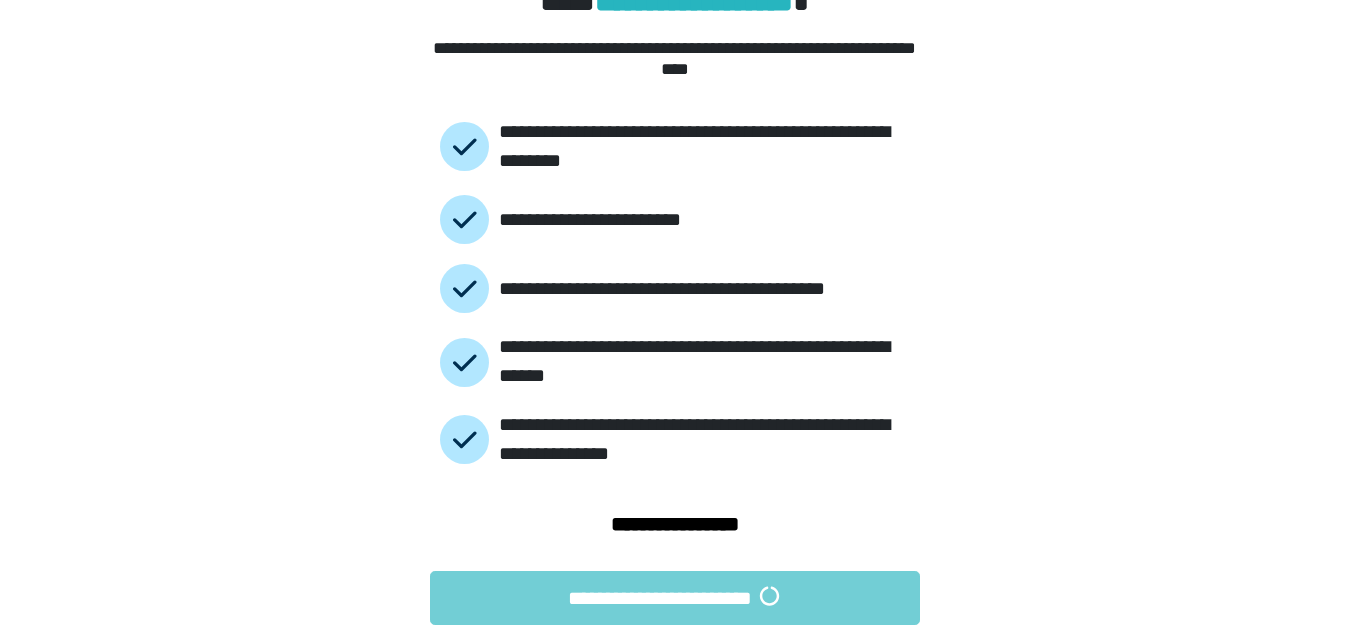 scroll, scrollTop: 0, scrollLeft: 0, axis: both 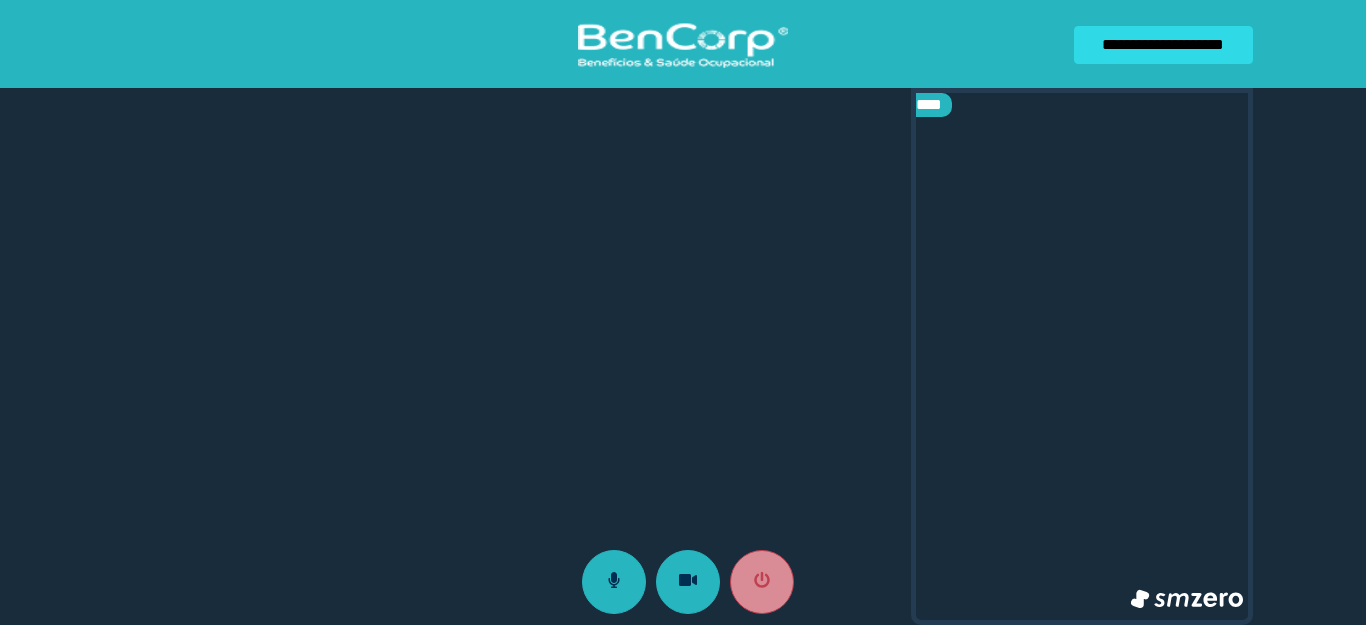 click at bounding box center (1082, 356) 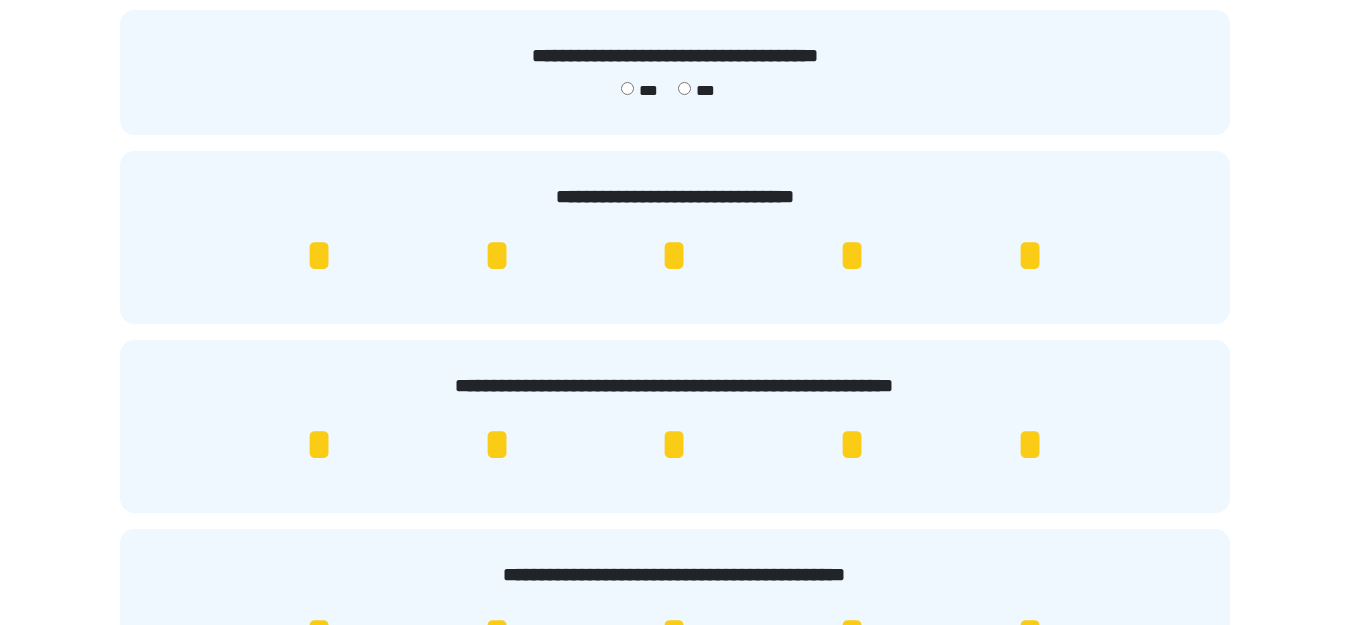 scroll, scrollTop: 313, scrollLeft: 0, axis: vertical 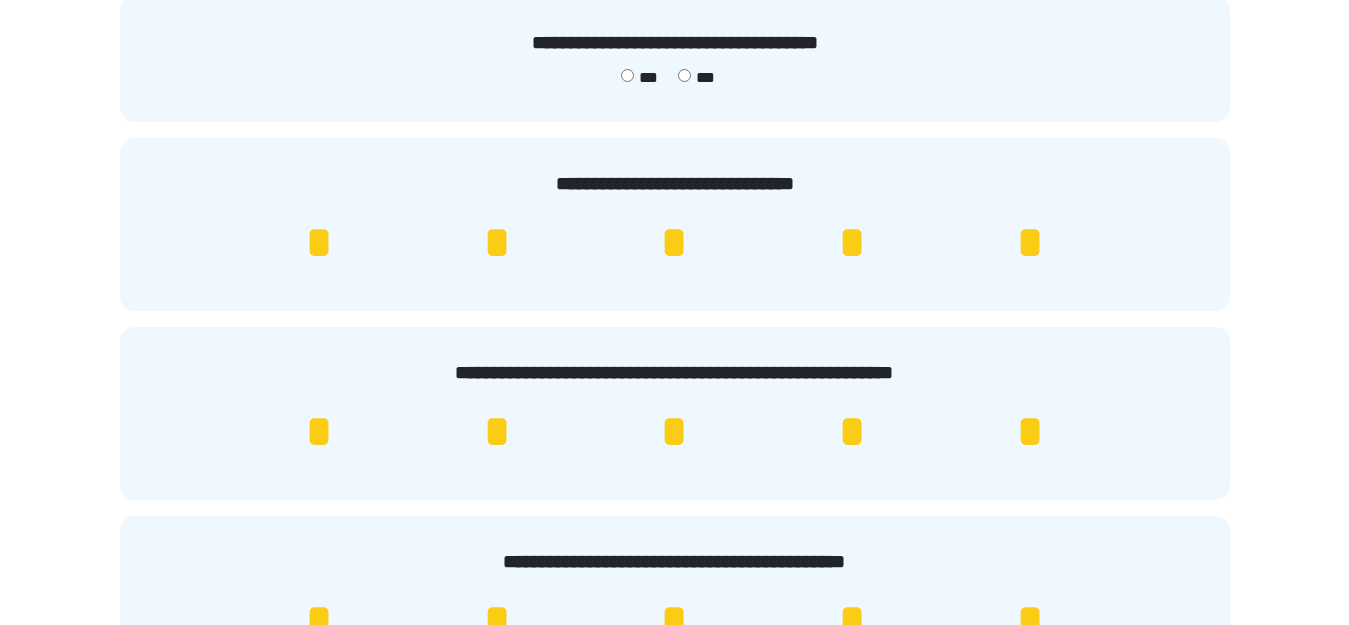 click on "*" at bounding box center (852, 243) 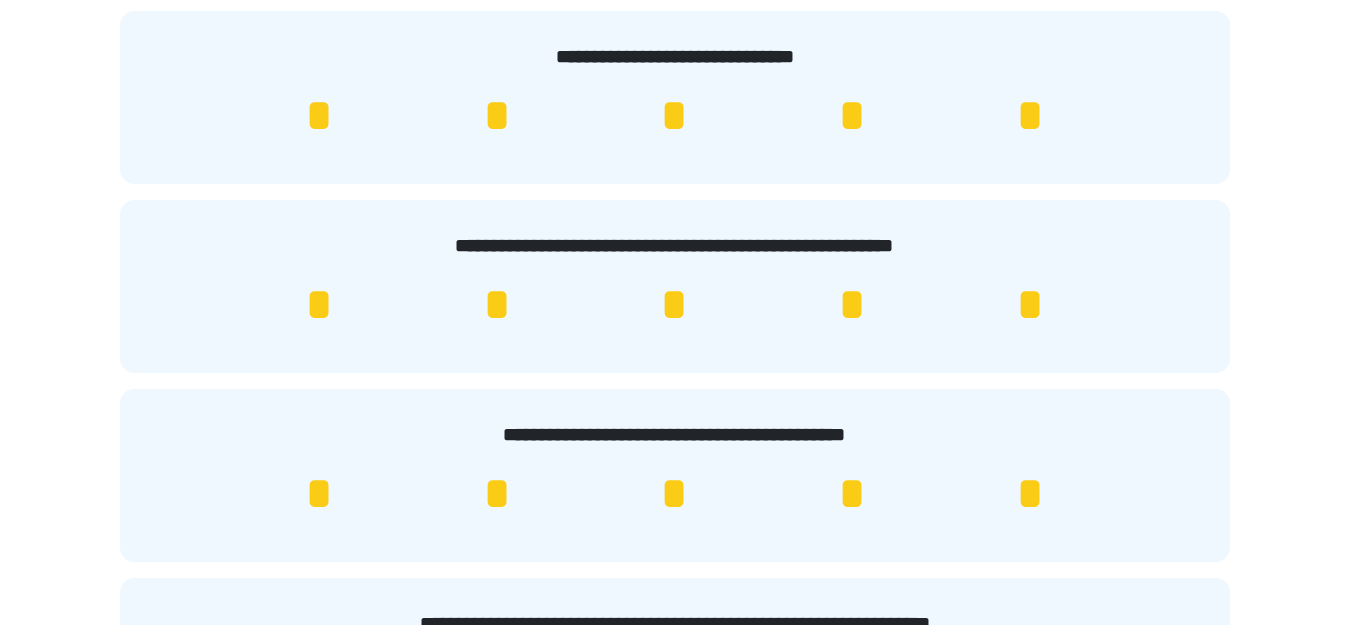 scroll, scrollTop: 609, scrollLeft: 0, axis: vertical 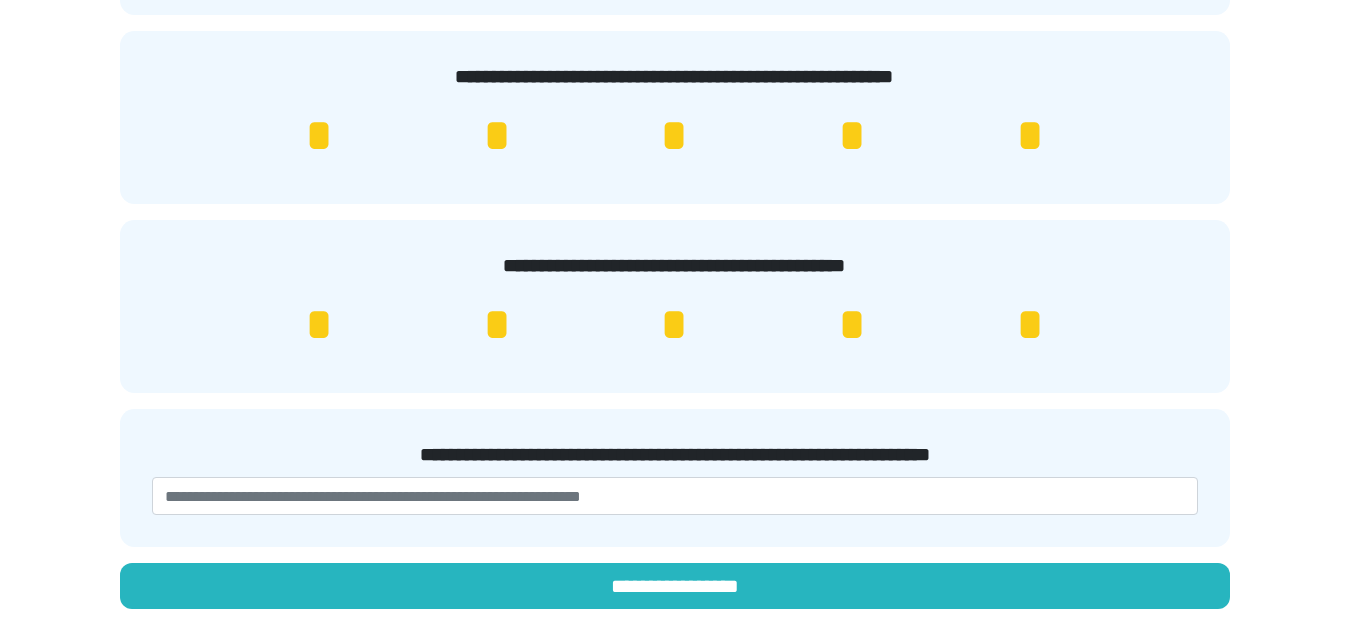 click on "*" at bounding box center [1030, 325] 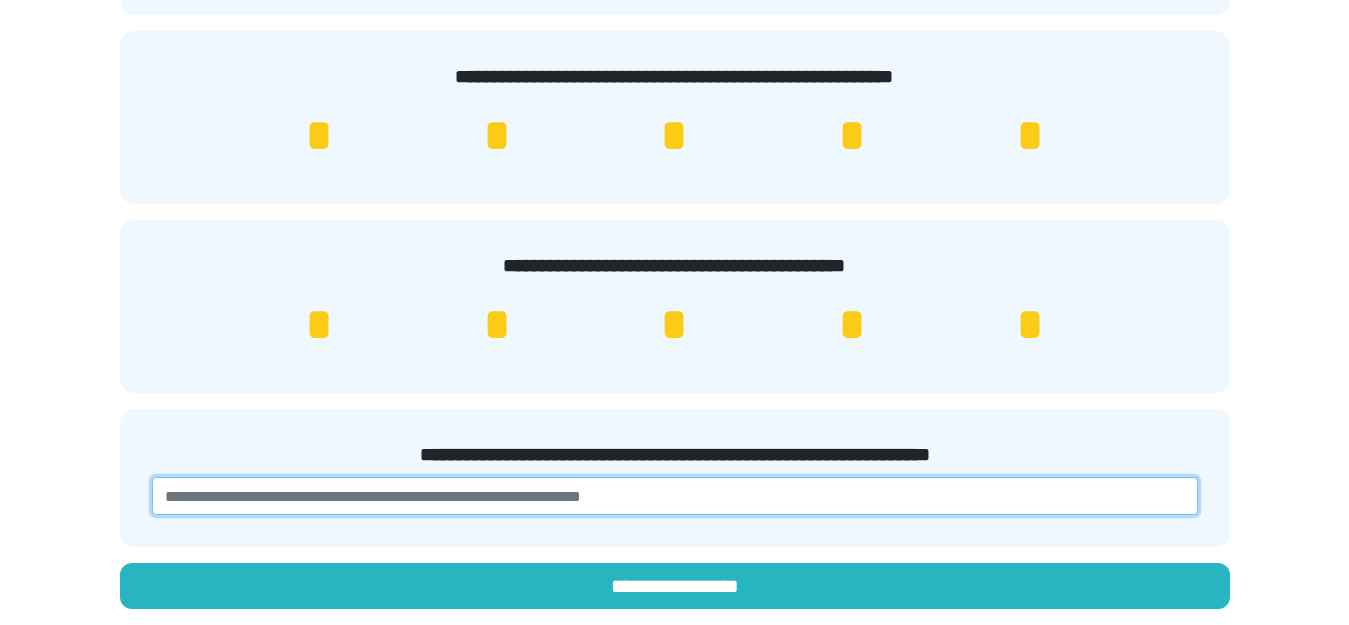 click at bounding box center (675, 496) 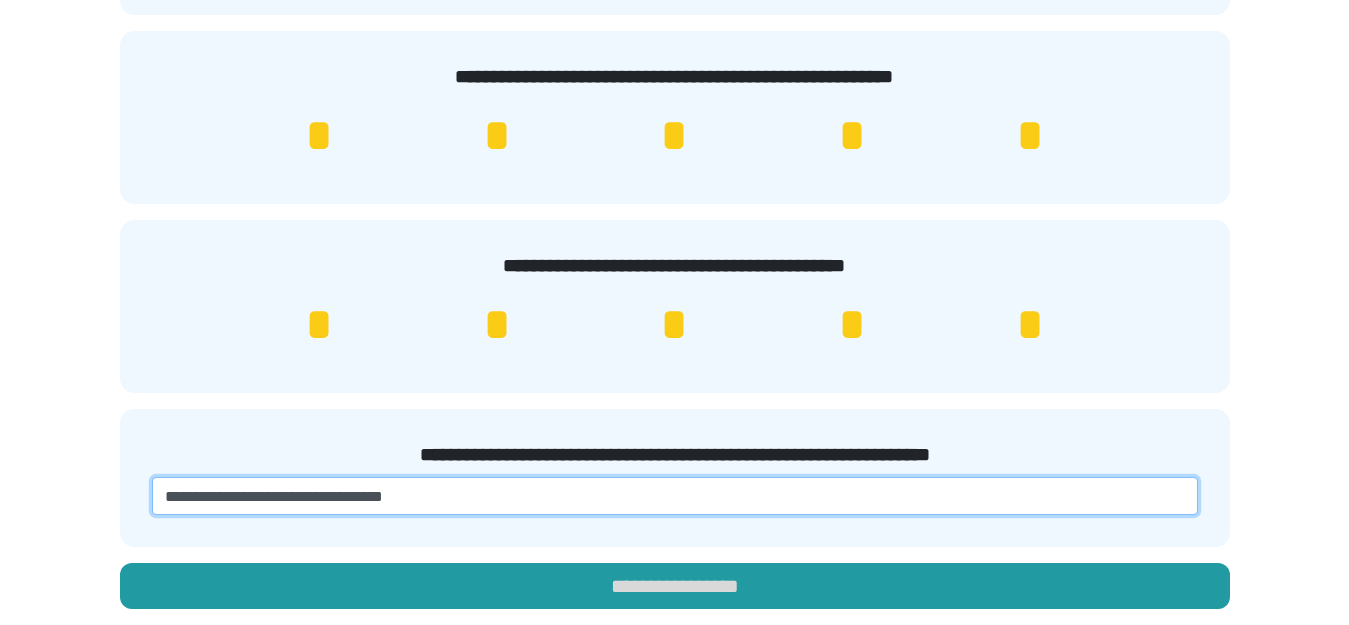 type on "**********" 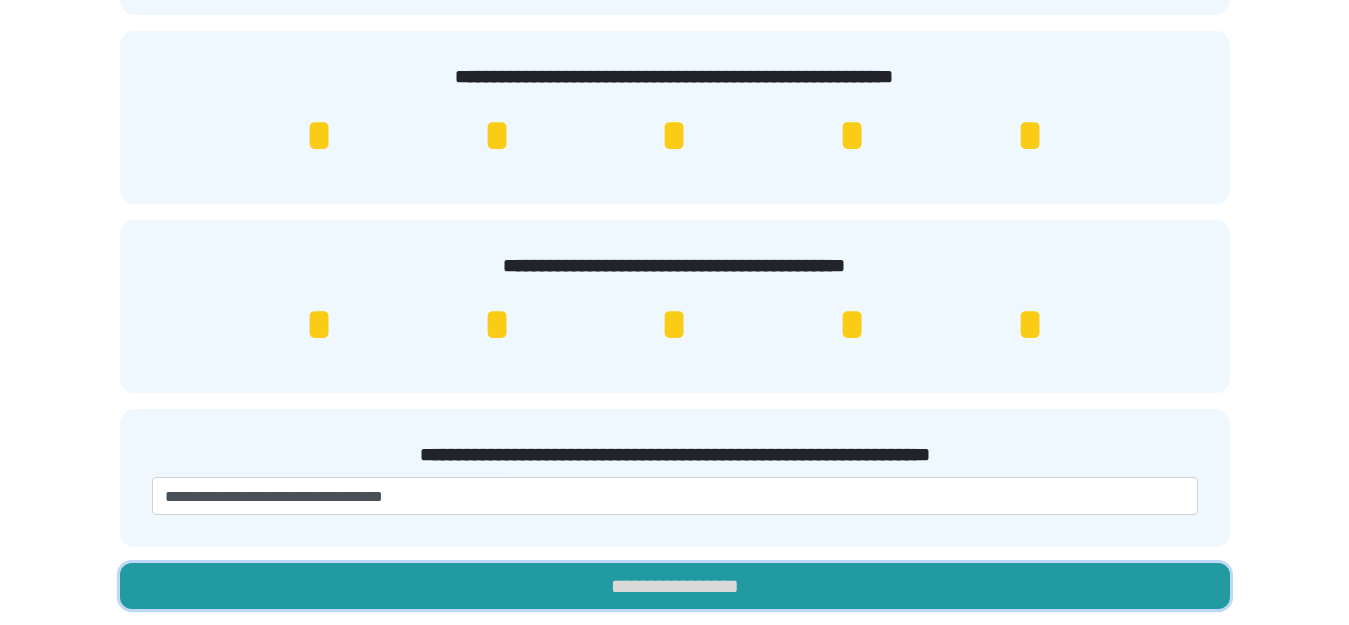 click on "**********" at bounding box center (675, 586) 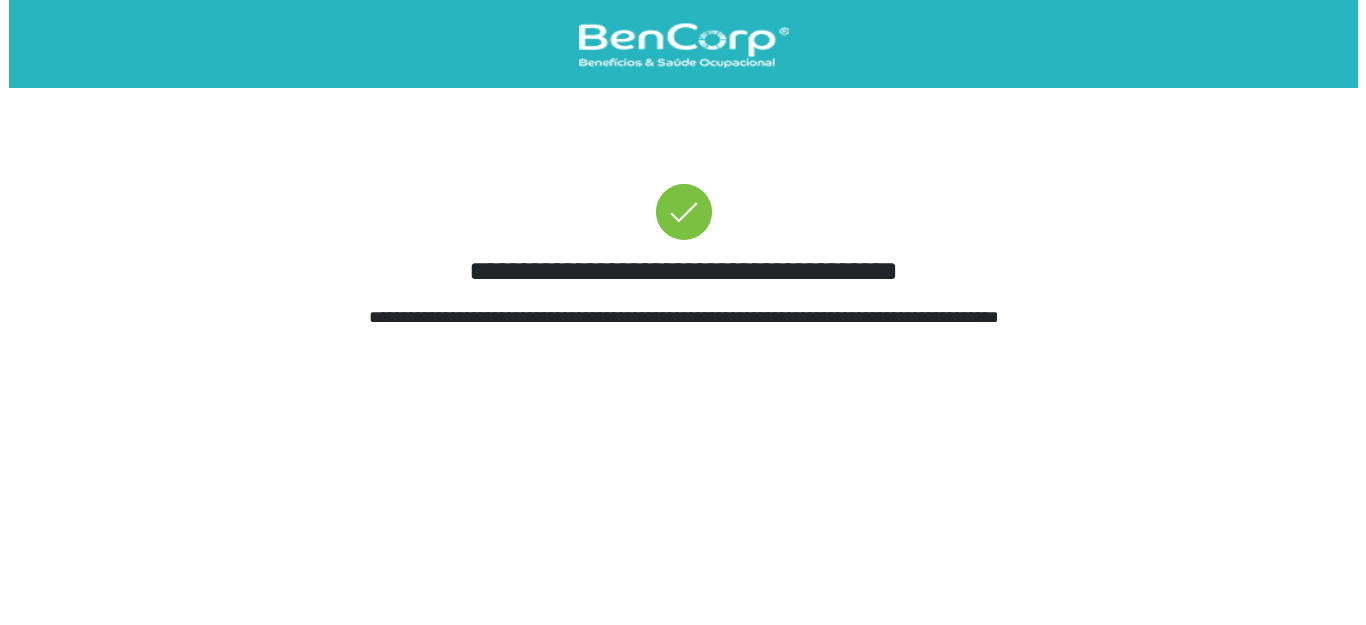 scroll, scrollTop: 0, scrollLeft: 0, axis: both 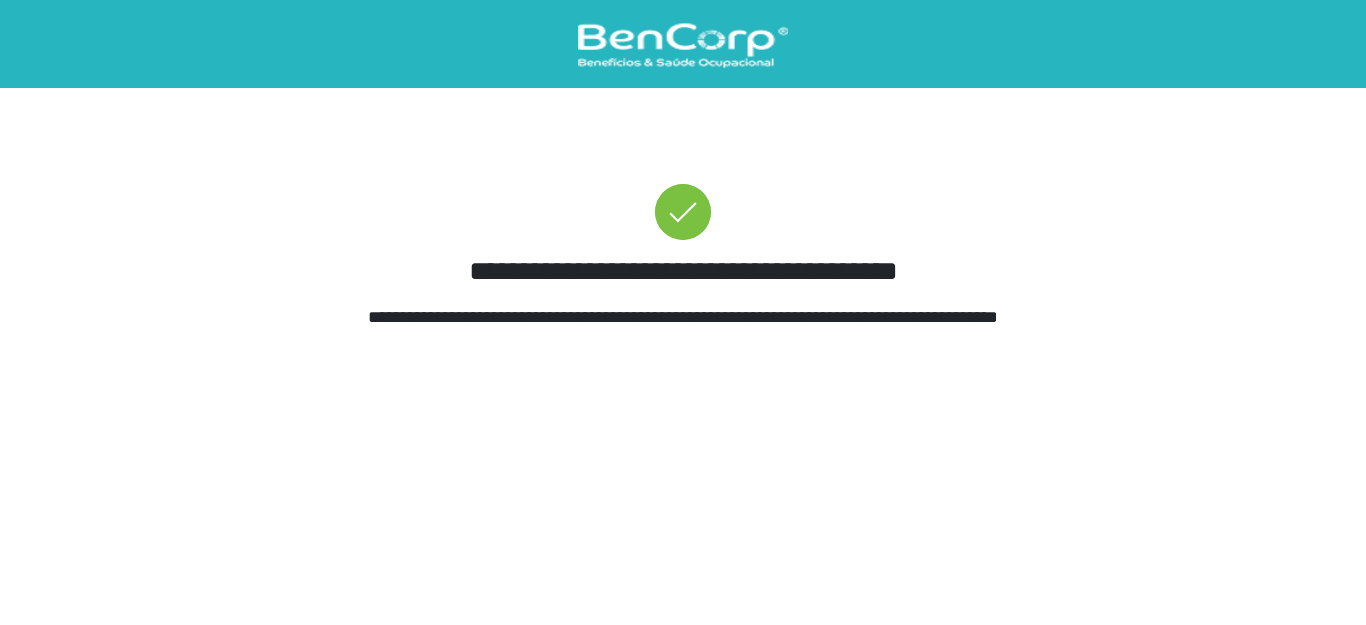 click on "**********" at bounding box center [683, 178] 